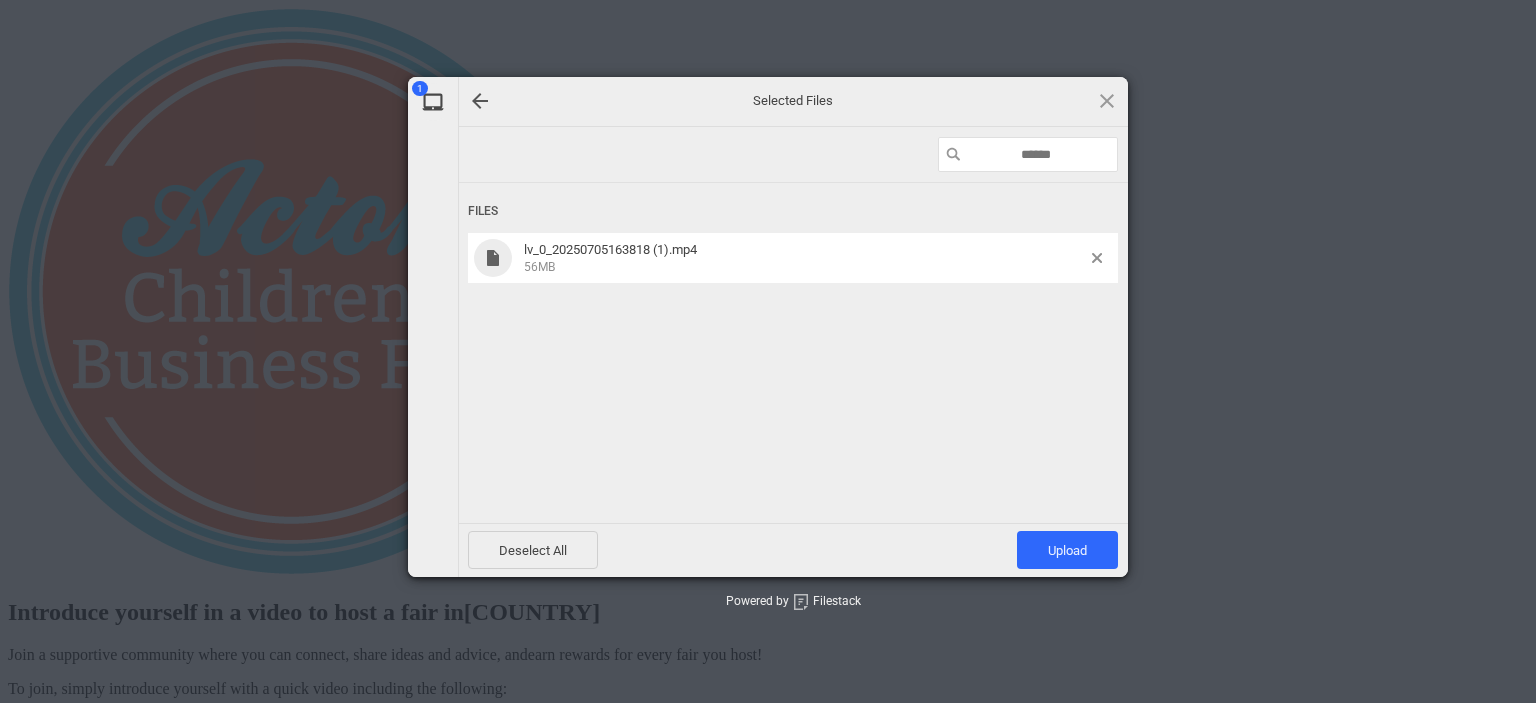 scroll, scrollTop: 0, scrollLeft: 0, axis: both 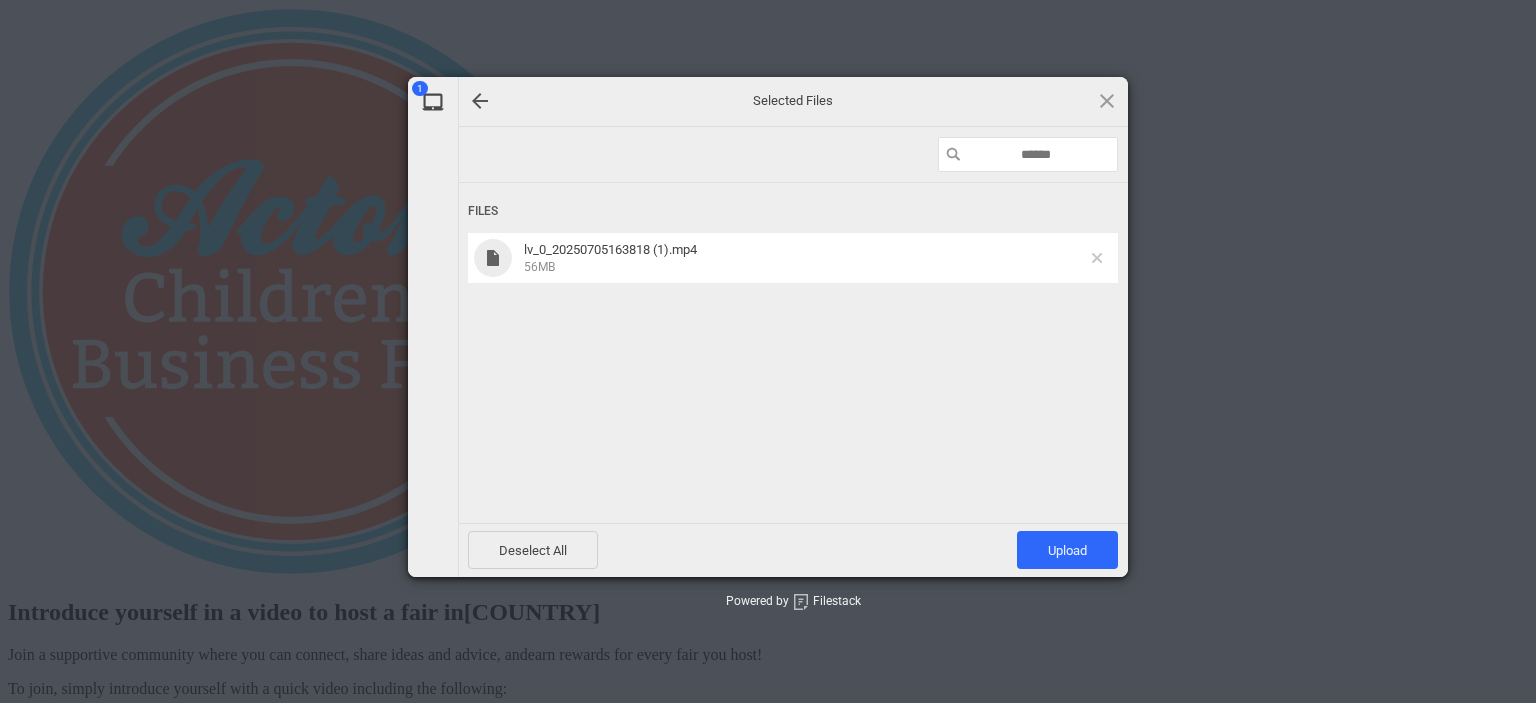 click at bounding box center [1097, 258] 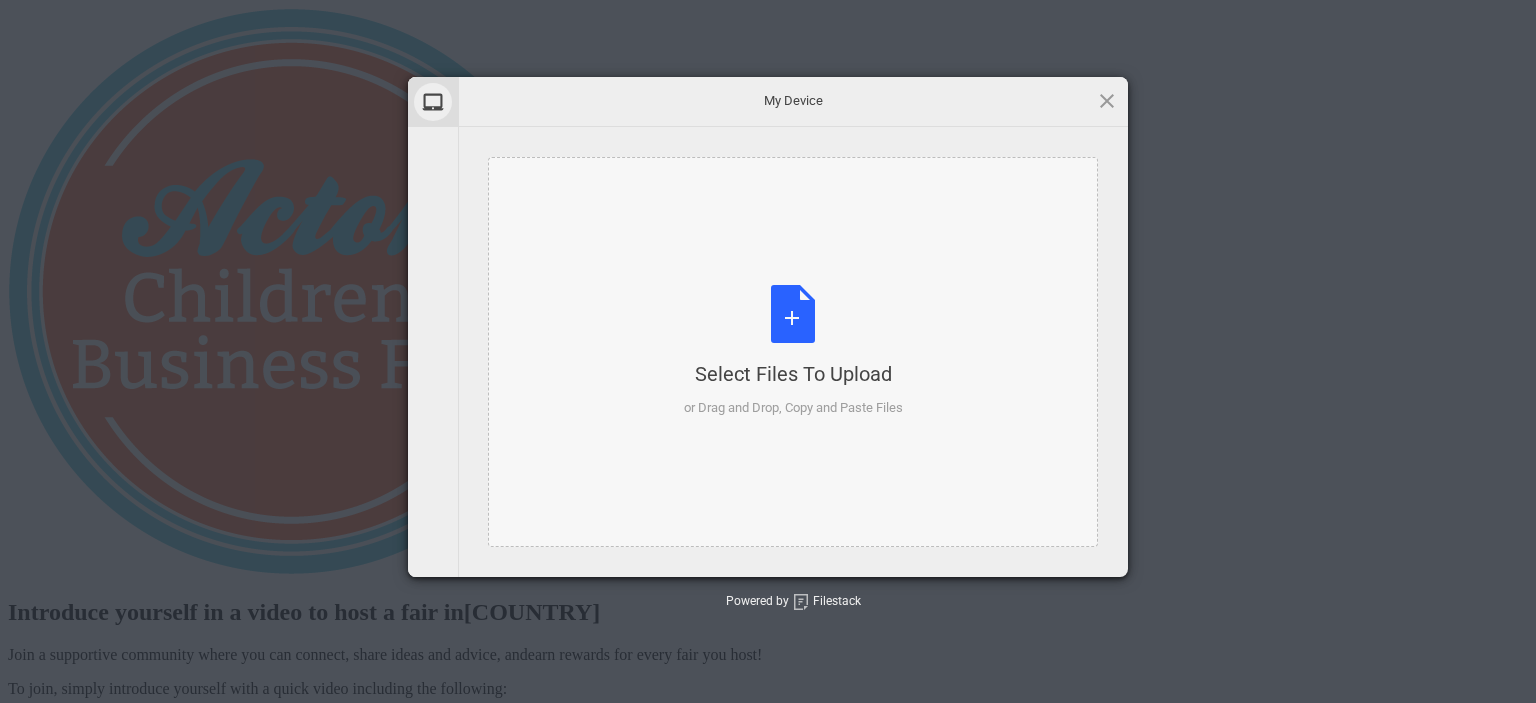 click on "Select Files to Upload or Drag and Drop, Copy and Paste Files" at bounding box center [793, 351] 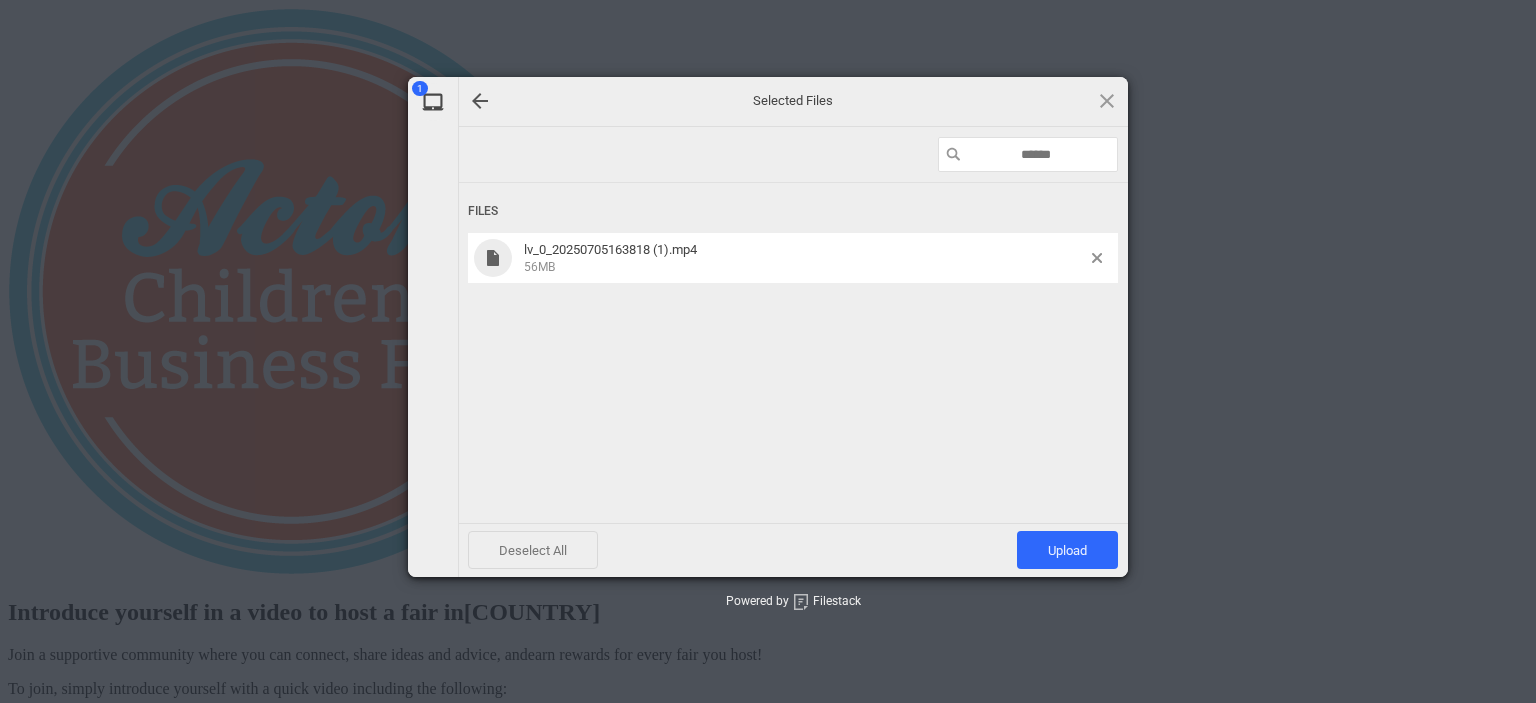 click on "Deselect All" at bounding box center (533, 550) 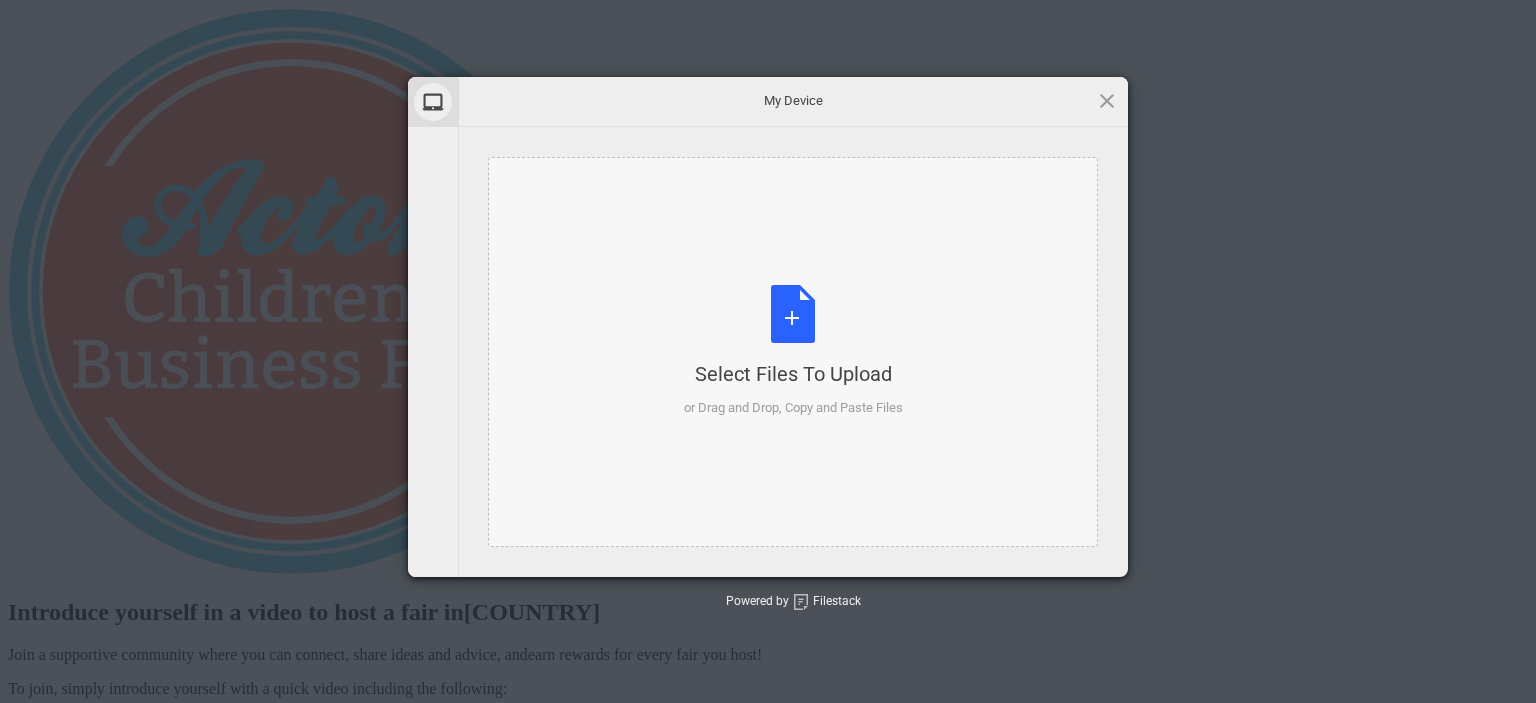 click on "Select Files to Upload or Drag and Drop, Copy and Paste Files" at bounding box center [793, 351] 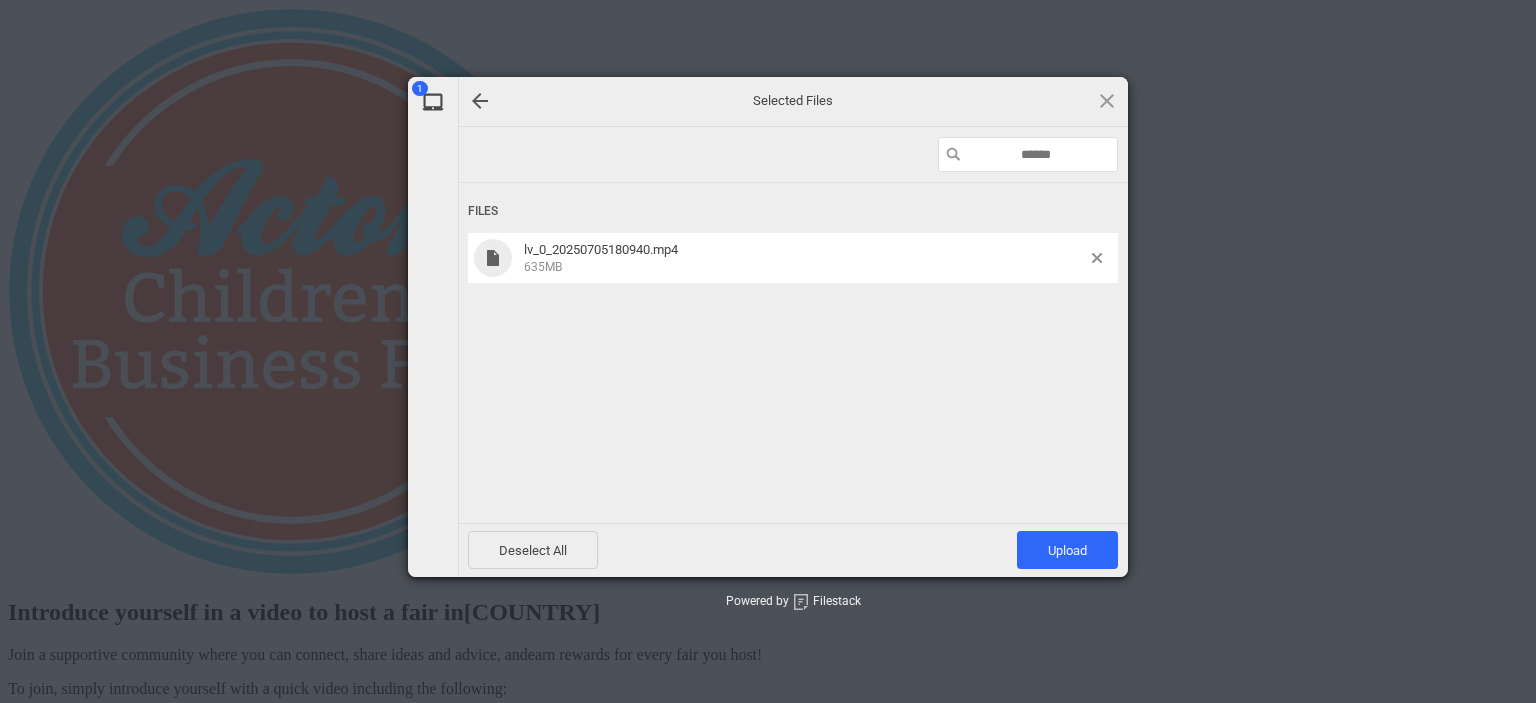 click at bounding box center [1028, 154] 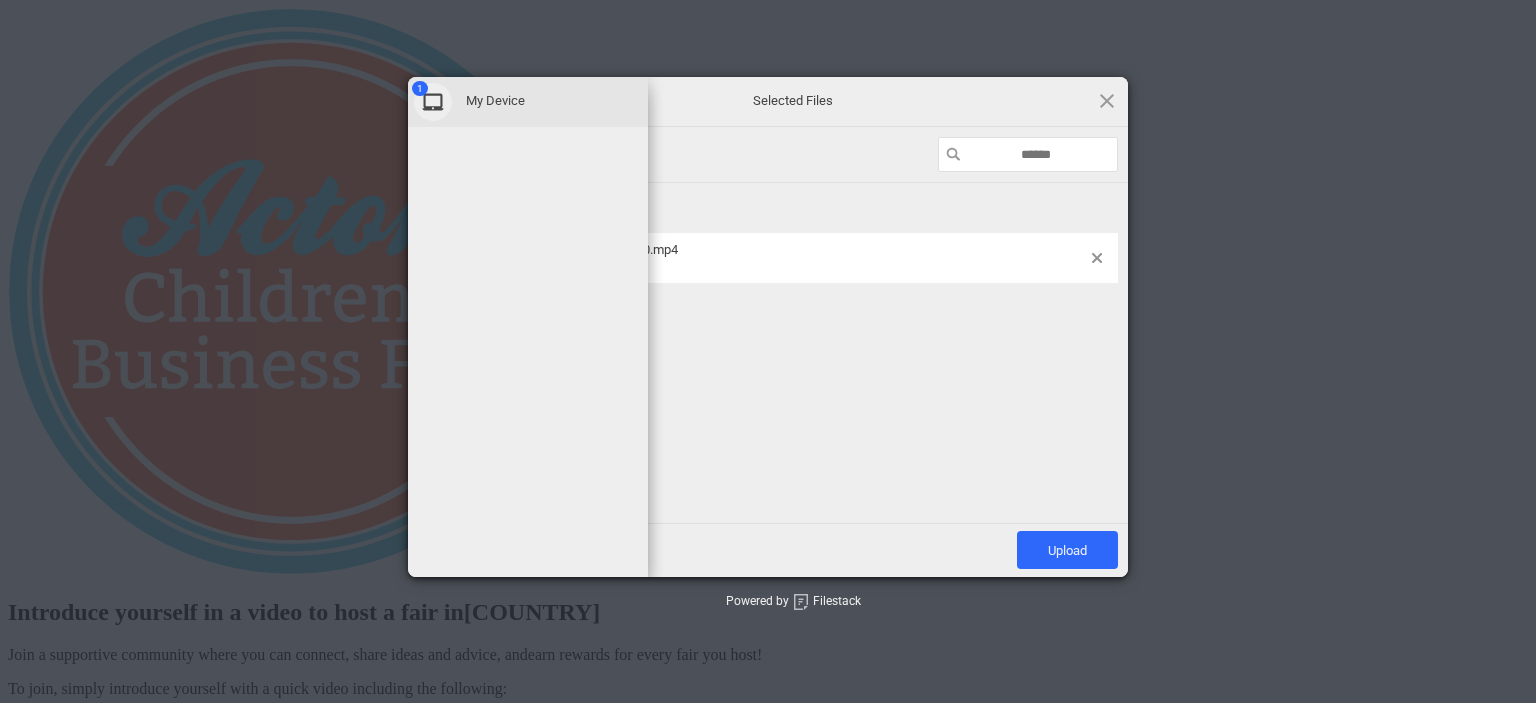 click on "1     My Device" at bounding box center (528, 102) 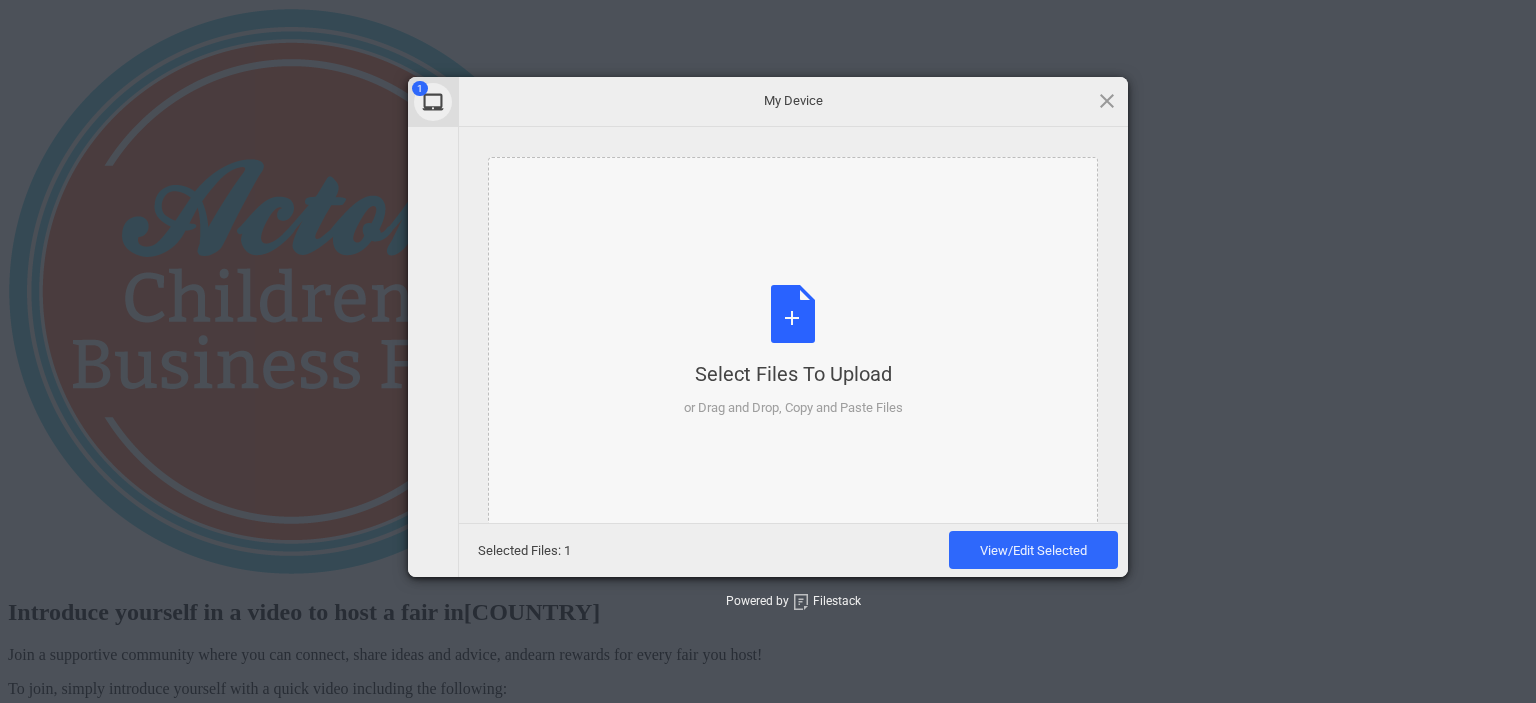 click on "Select Files to Upload     or Drag and Drop, Copy and Paste Files" at bounding box center (793, 351) 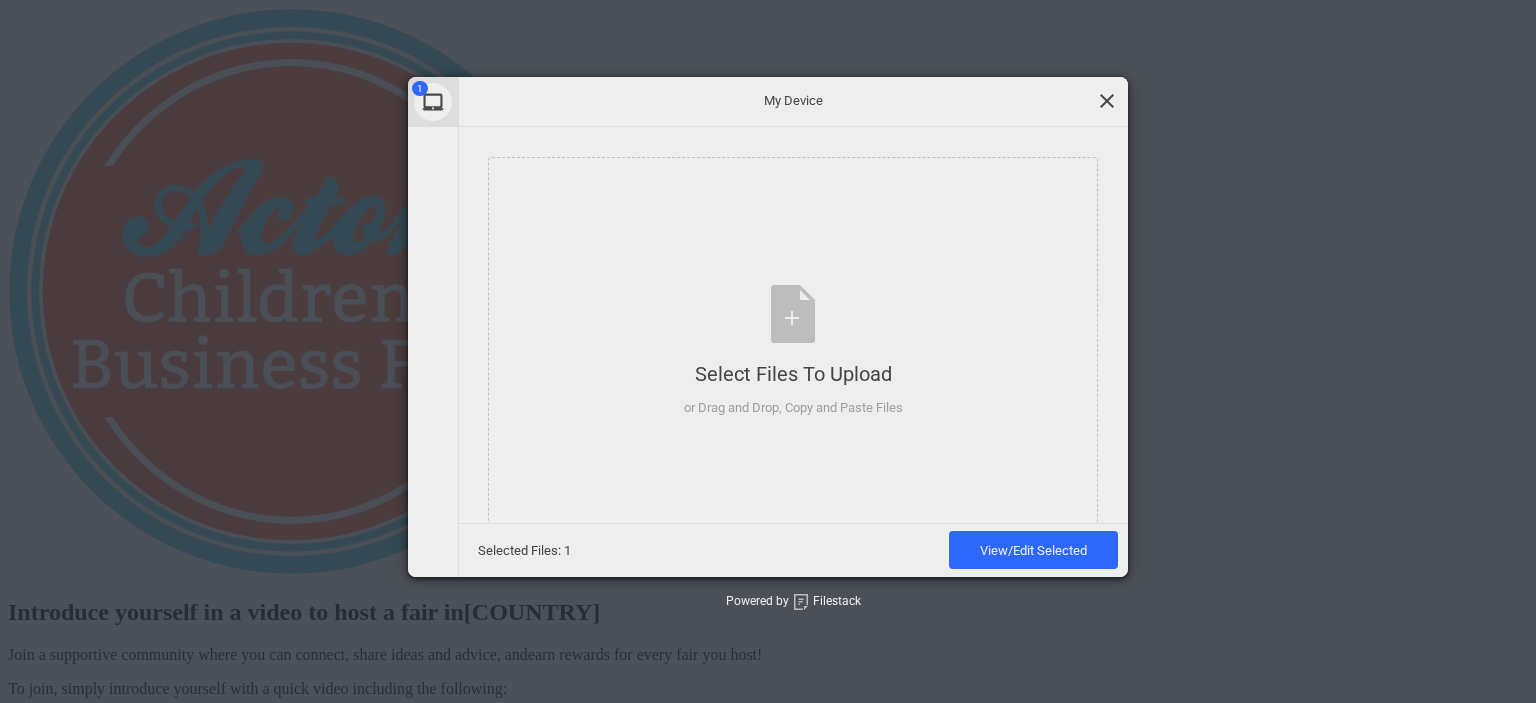 click at bounding box center [1107, 101] 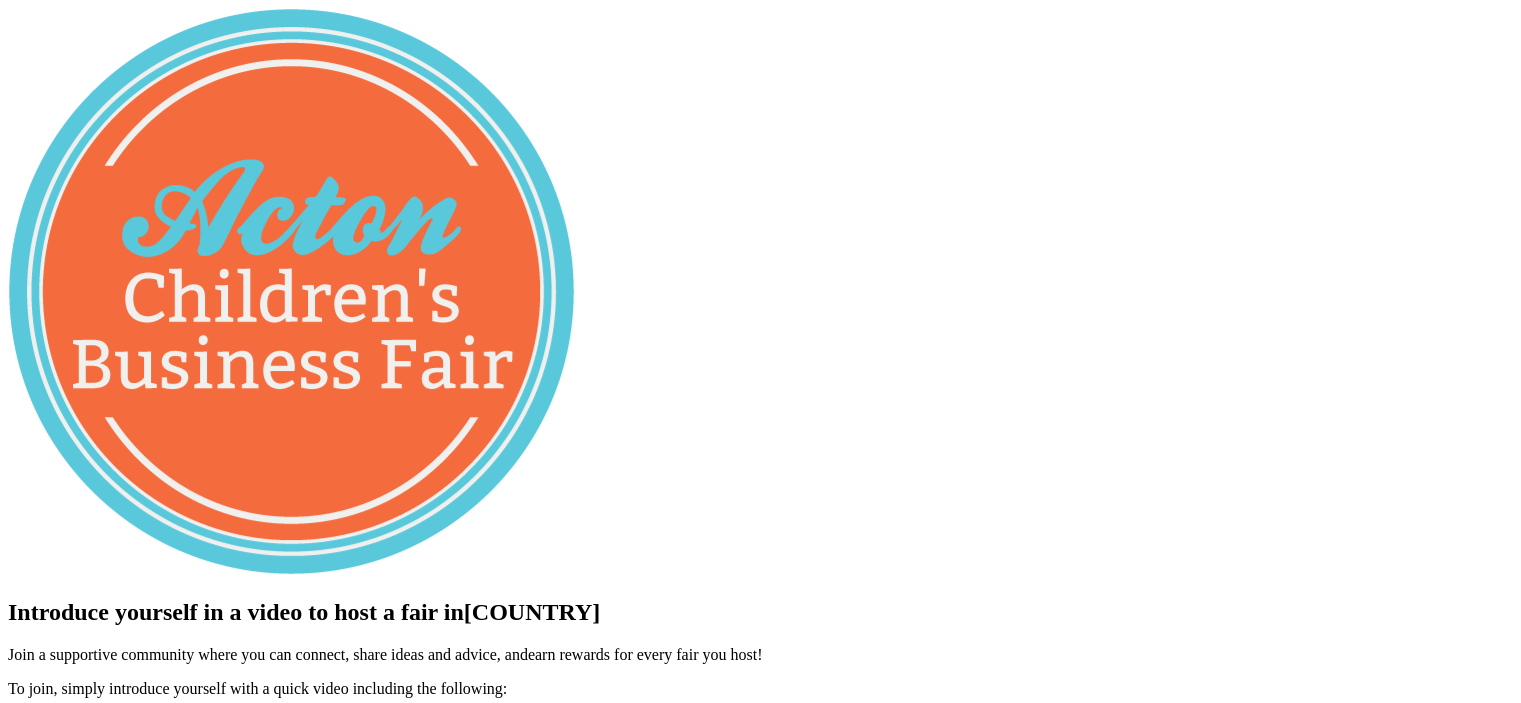 click on "Upload a video" at bounding box center (158, 1016) 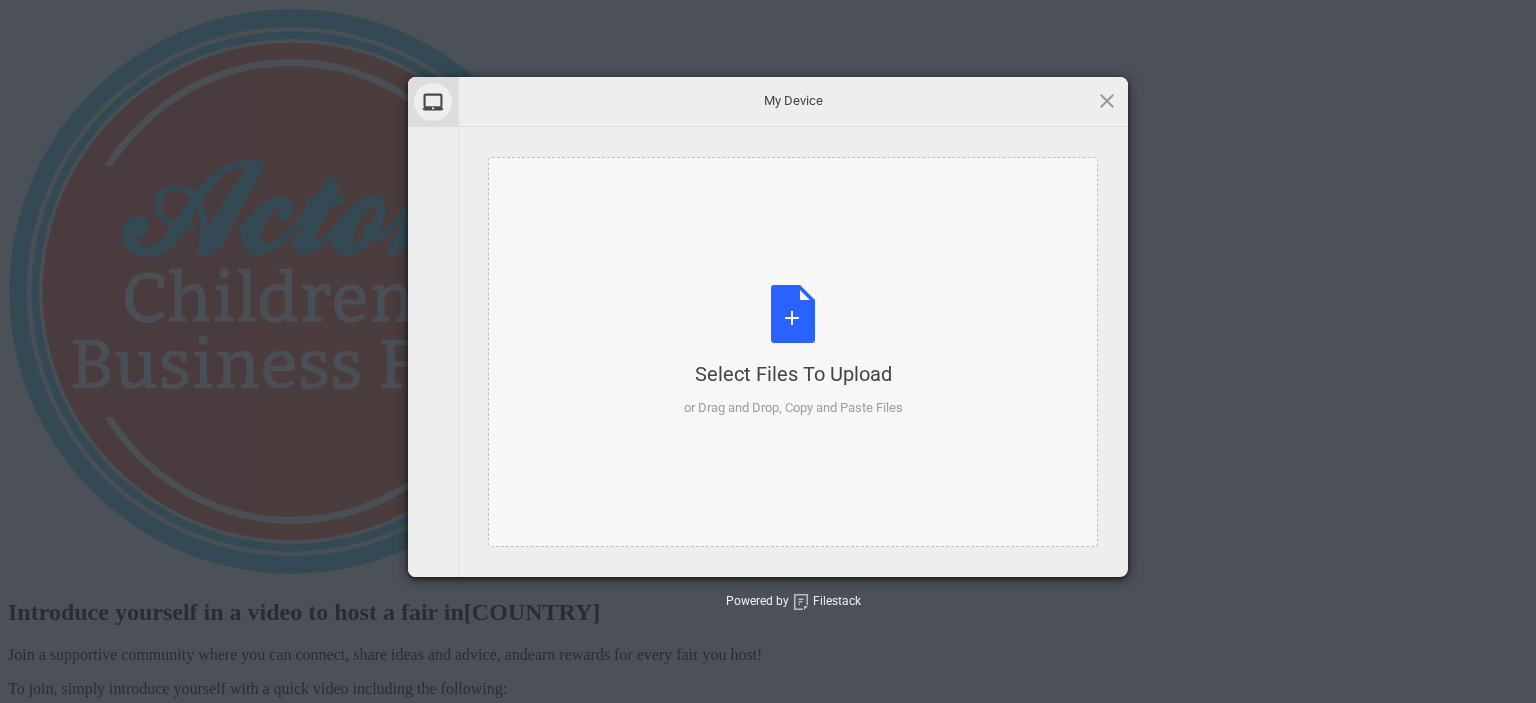 click on "Select Files to Upload     or Drag and Drop, Copy and Paste Files" at bounding box center (793, 351) 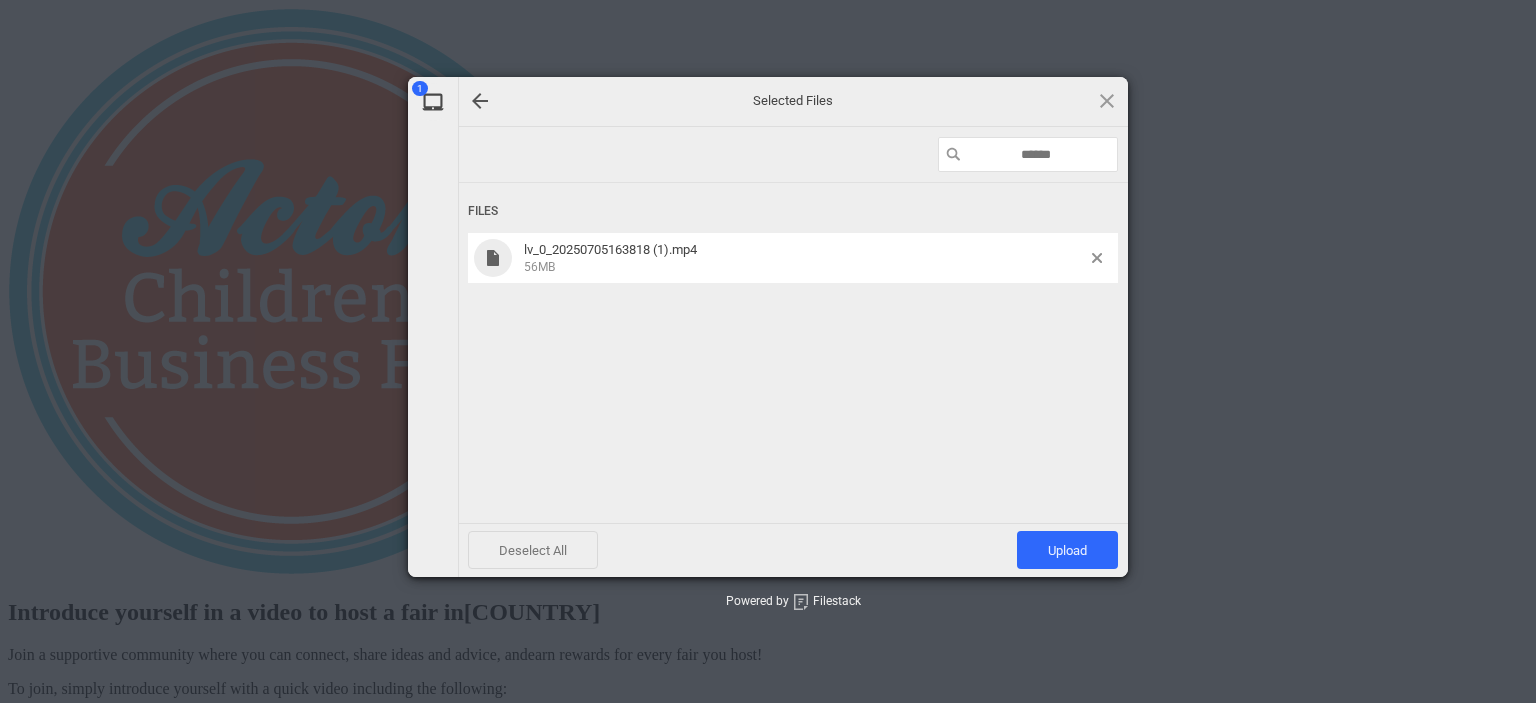 click on "Deselect All" at bounding box center (533, 550) 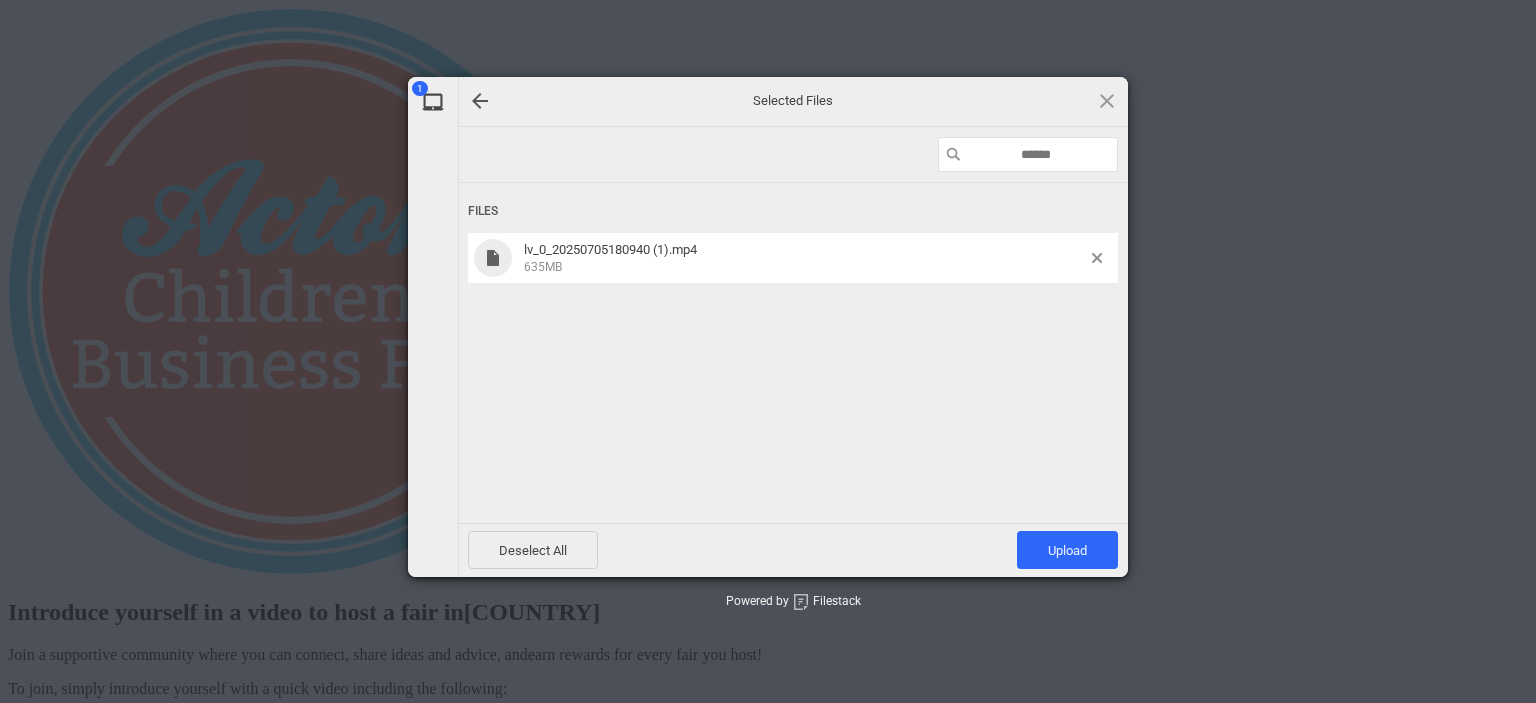 click on "lv_0_20250705180940 (1).mp4      635MB" at bounding box center [793, 258] 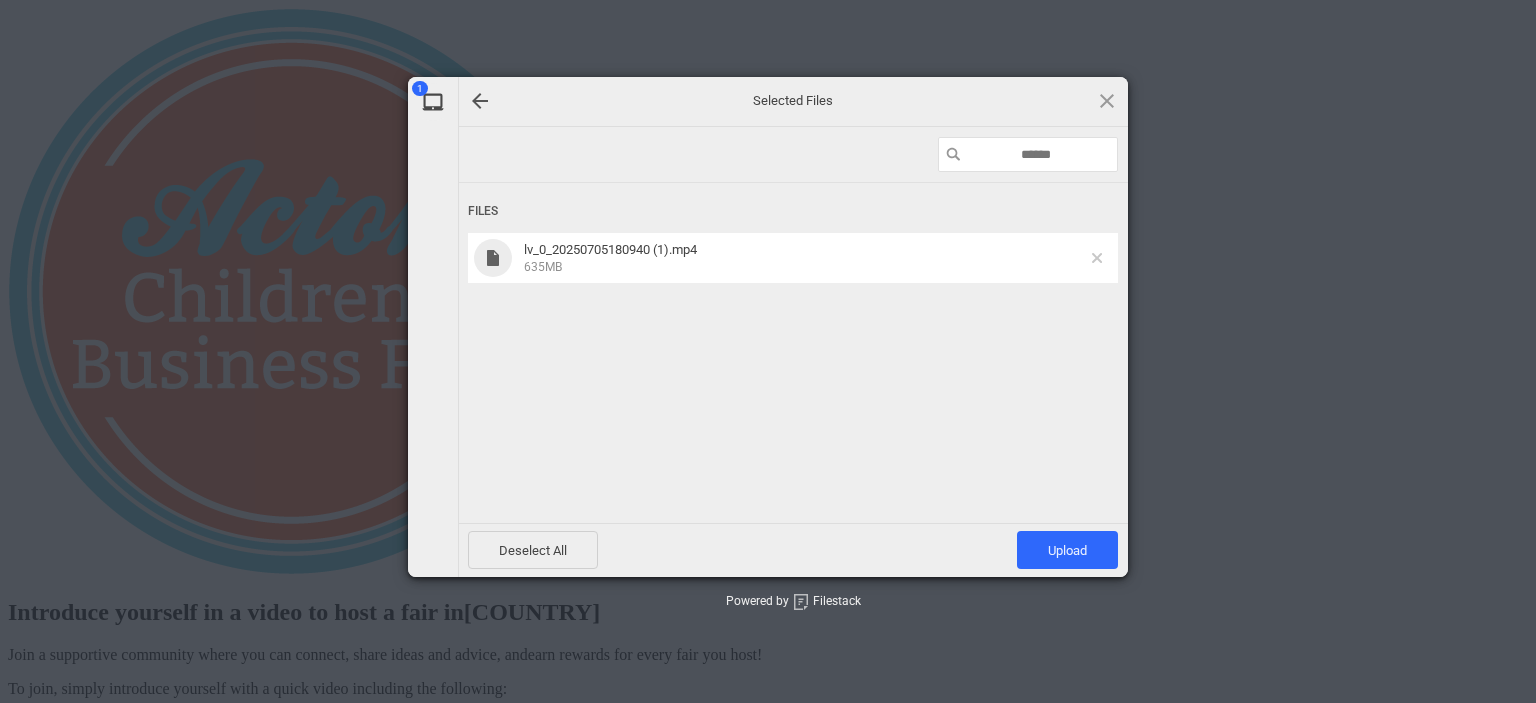 click at bounding box center (1097, 258) 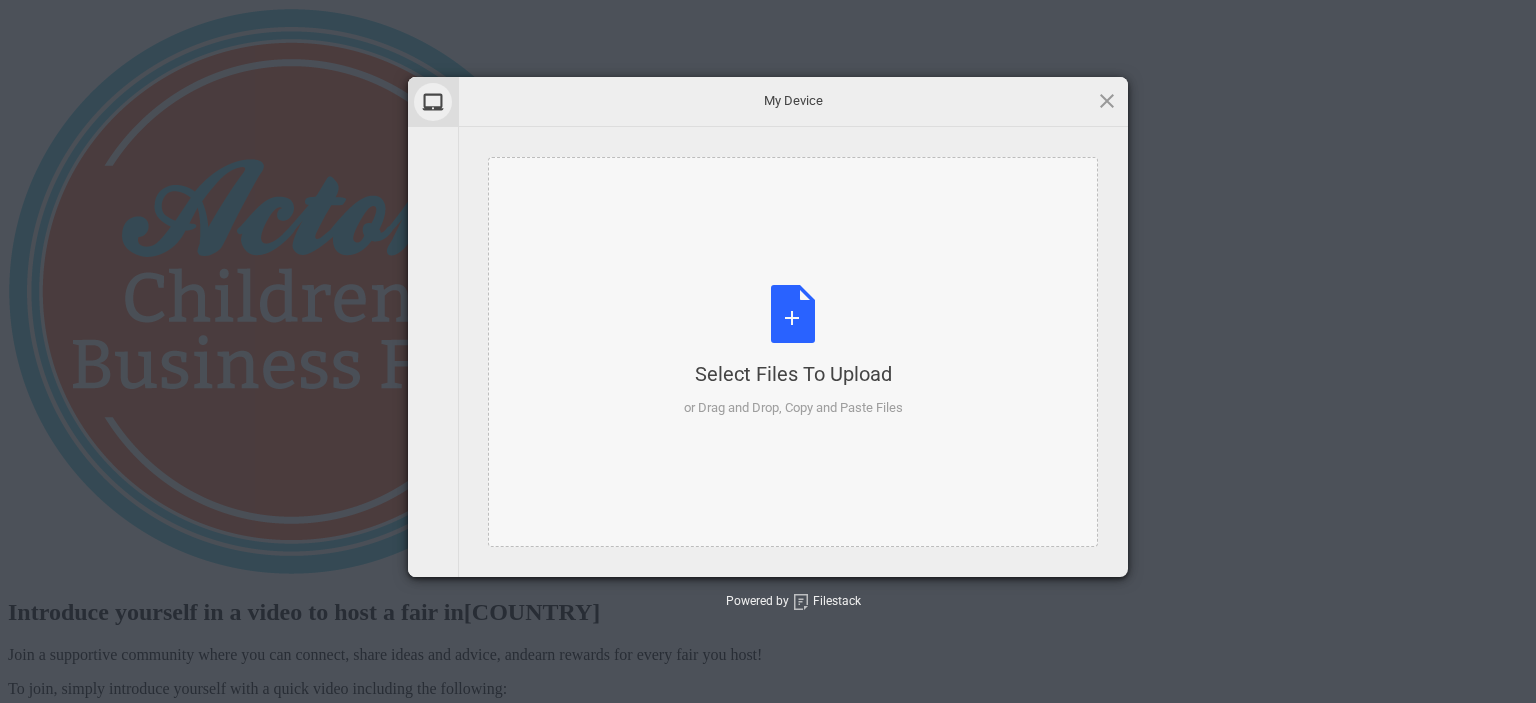 click on "Select Files to Upload     or Drag and Drop, Copy and Paste Files" at bounding box center [793, 351] 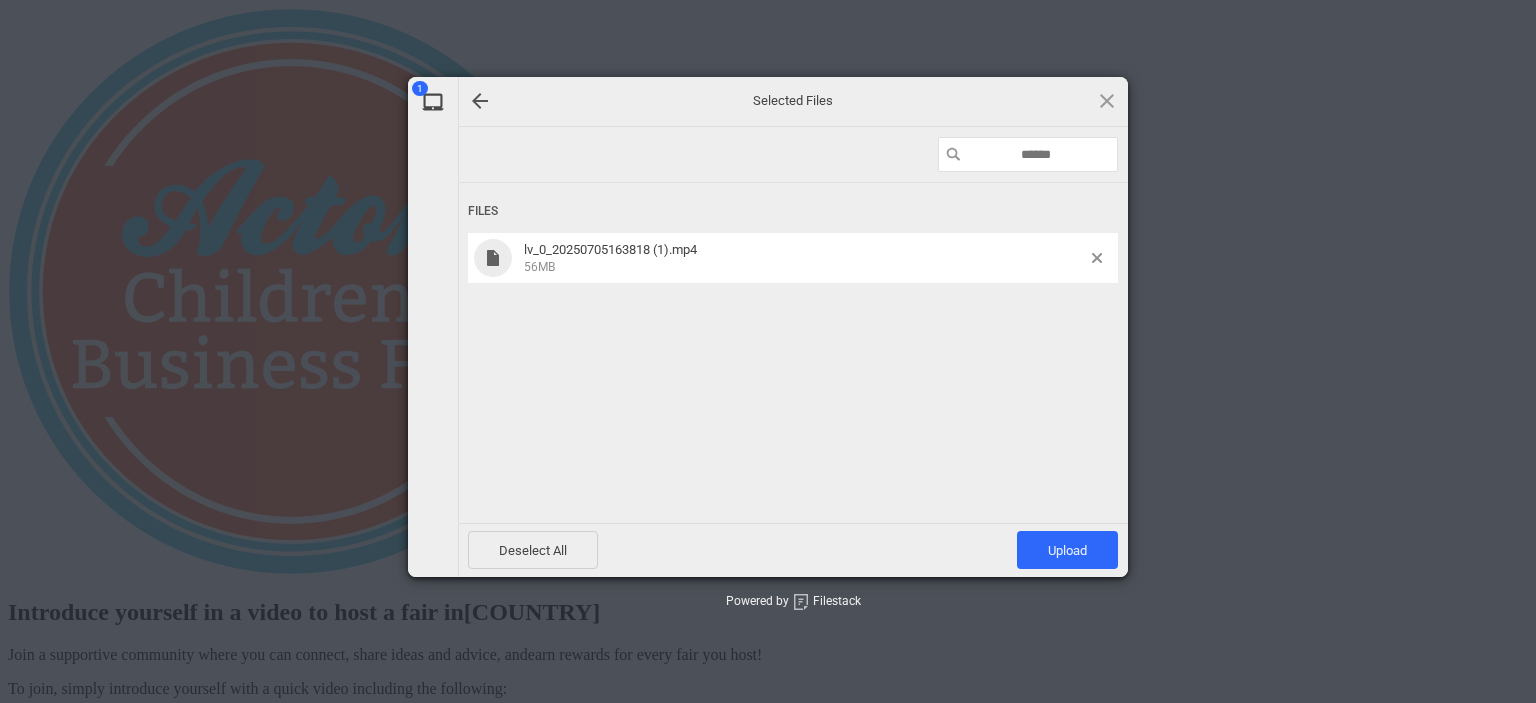 click at bounding box center [1028, 154] 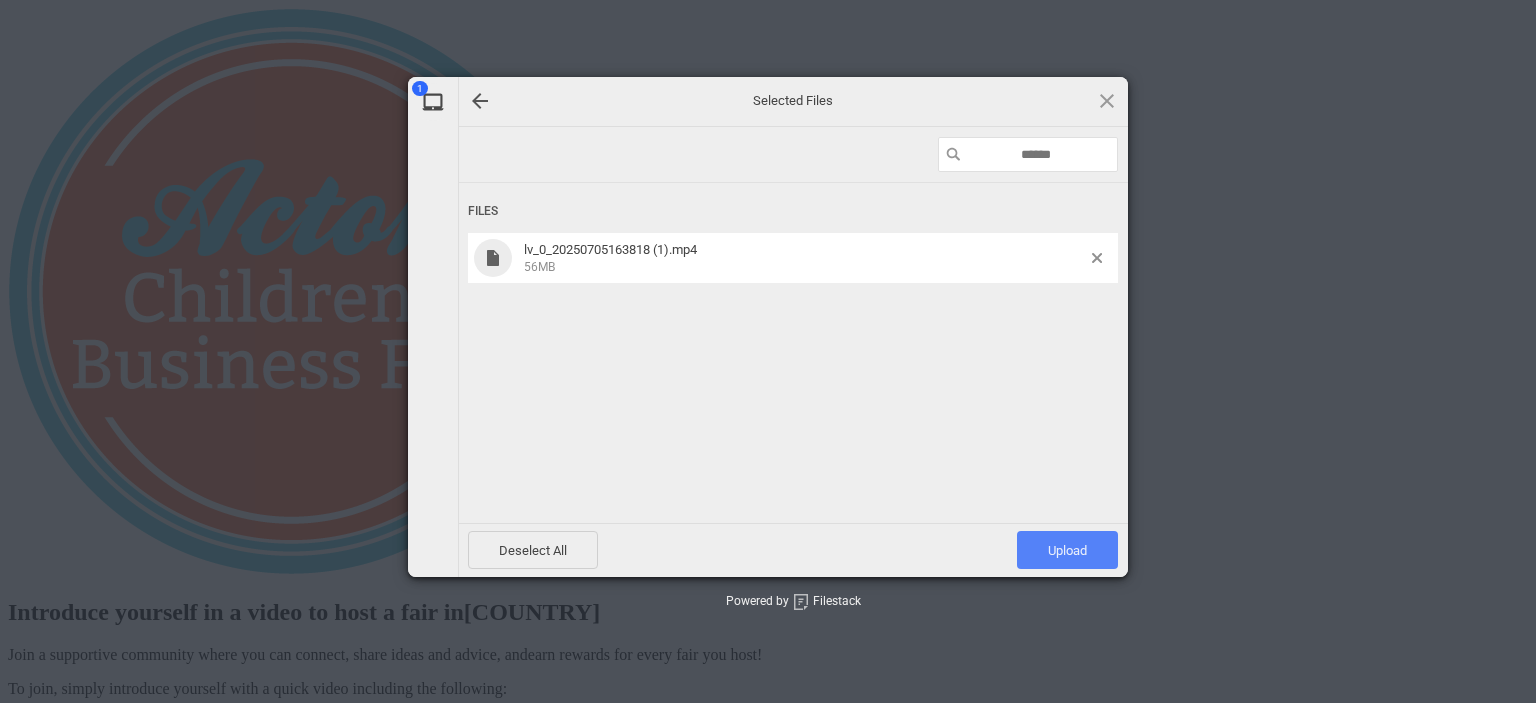 click on "Upload   1" at bounding box center [1067, 550] 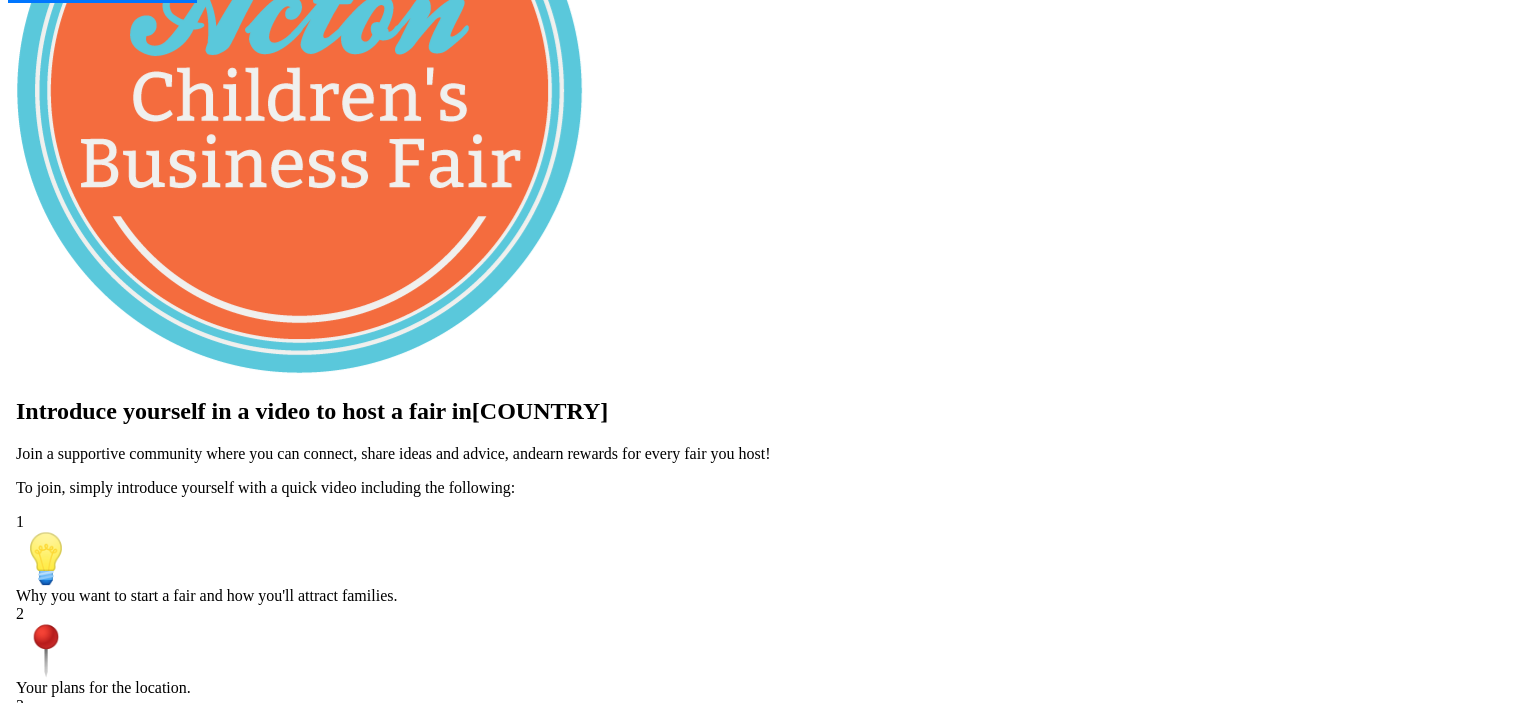 scroll, scrollTop: 400, scrollLeft: 0, axis: vertical 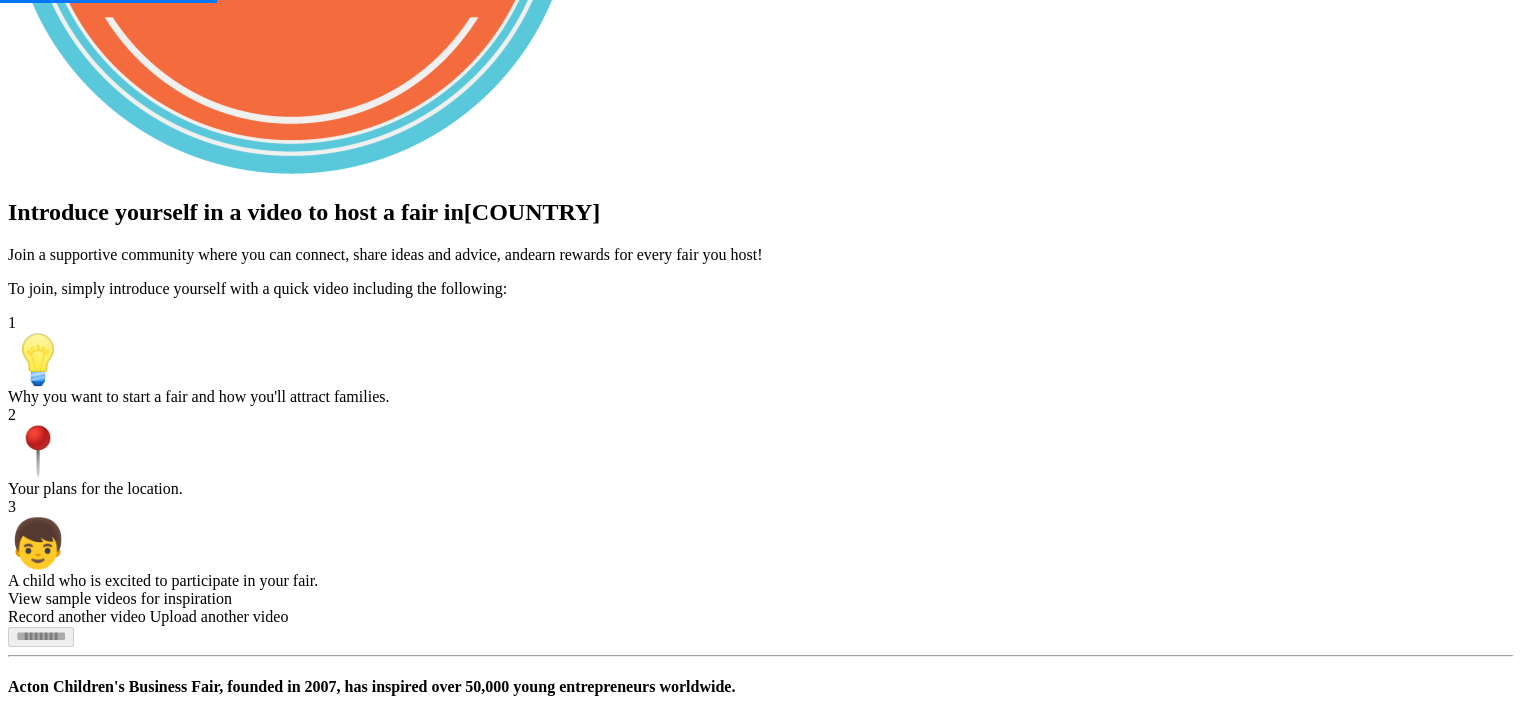 click on "Upload another video" at bounding box center [219, 616] 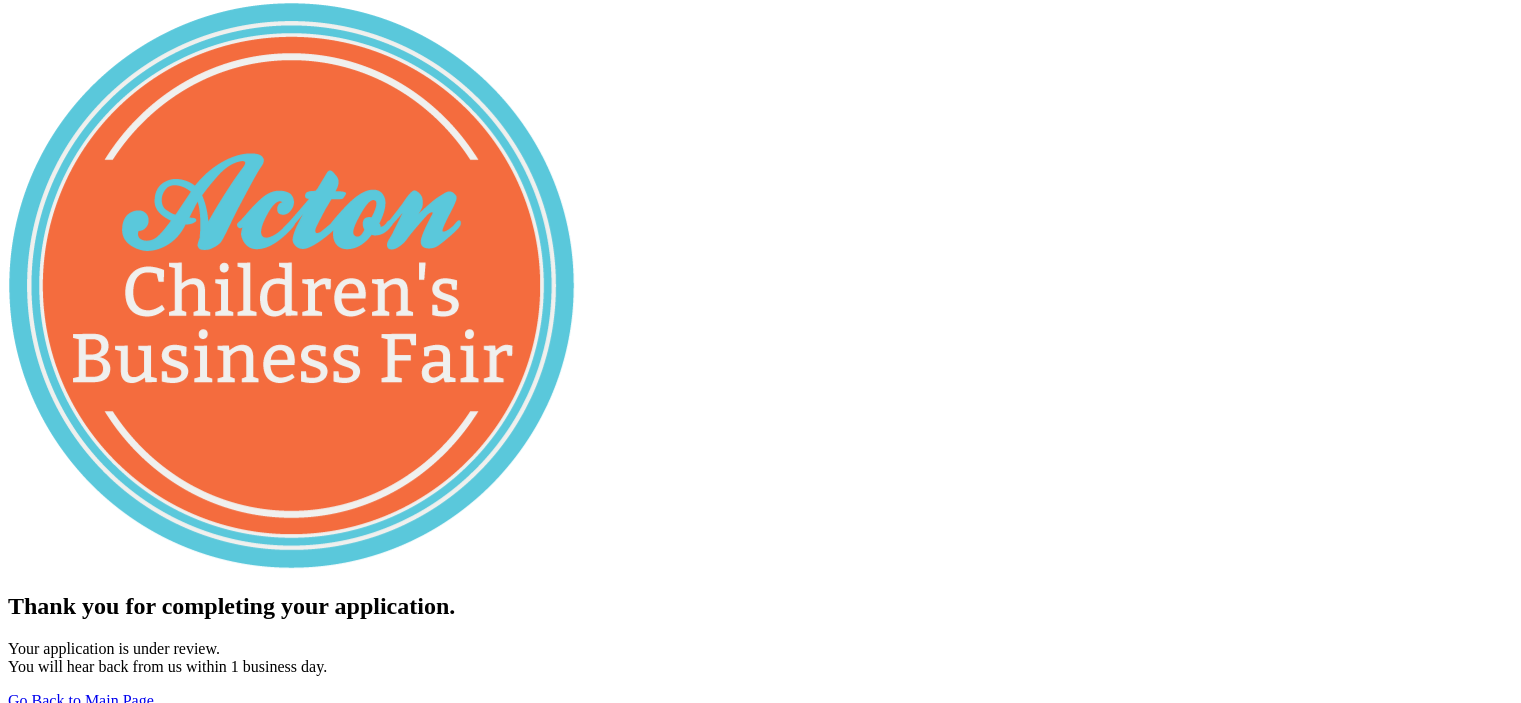scroll, scrollTop: 8, scrollLeft: 0, axis: vertical 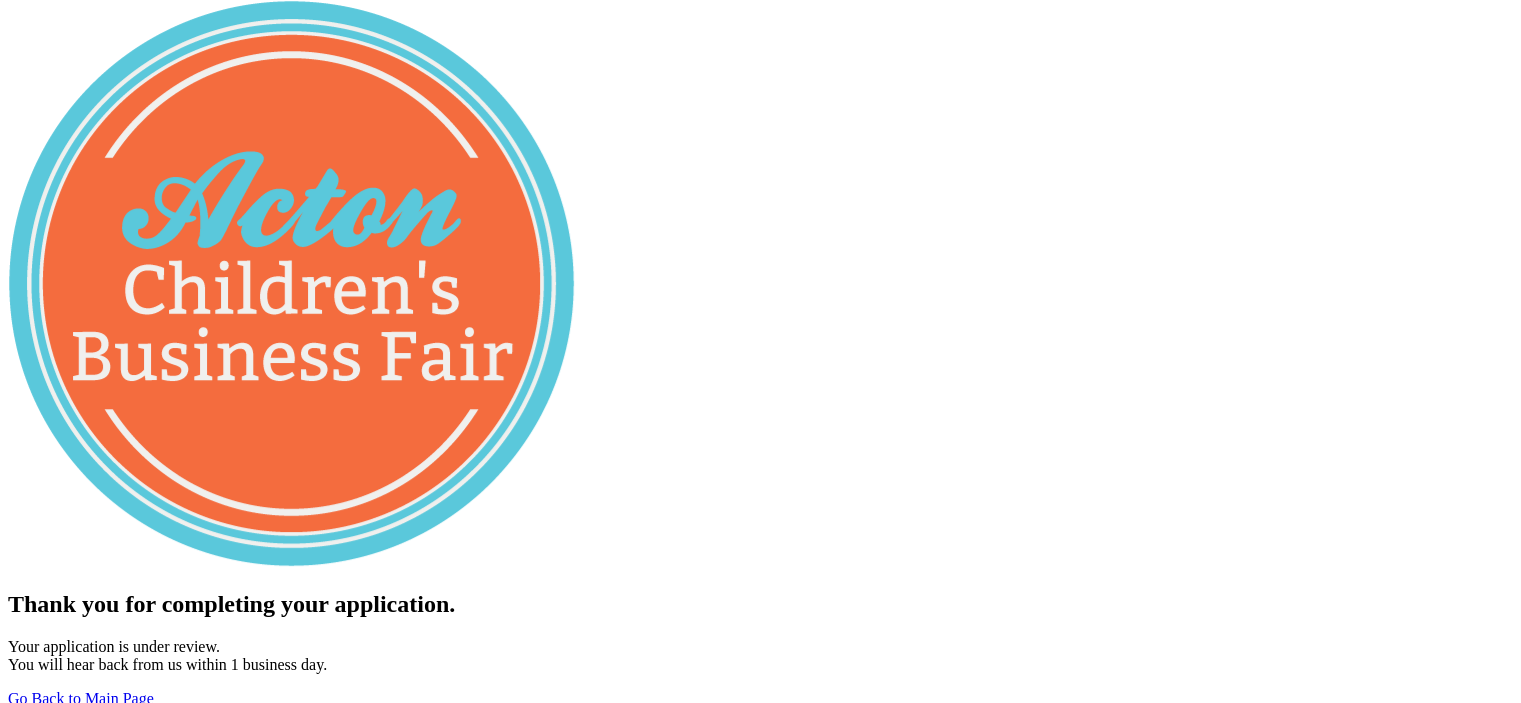 click on "Go Back to Main Page" at bounding box center (81, 698) 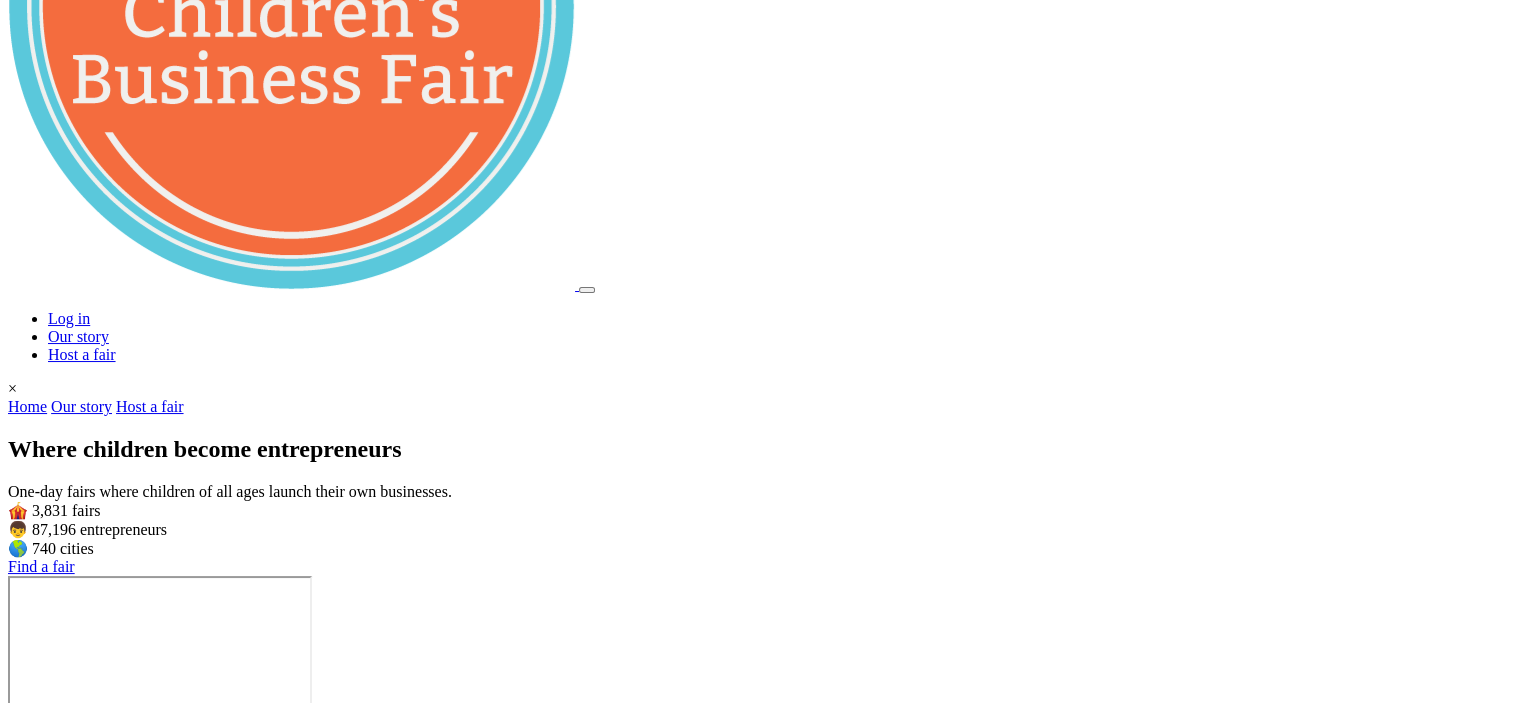 scroll, scrollTop: 300, scrollLeft: 0, axis: vertical 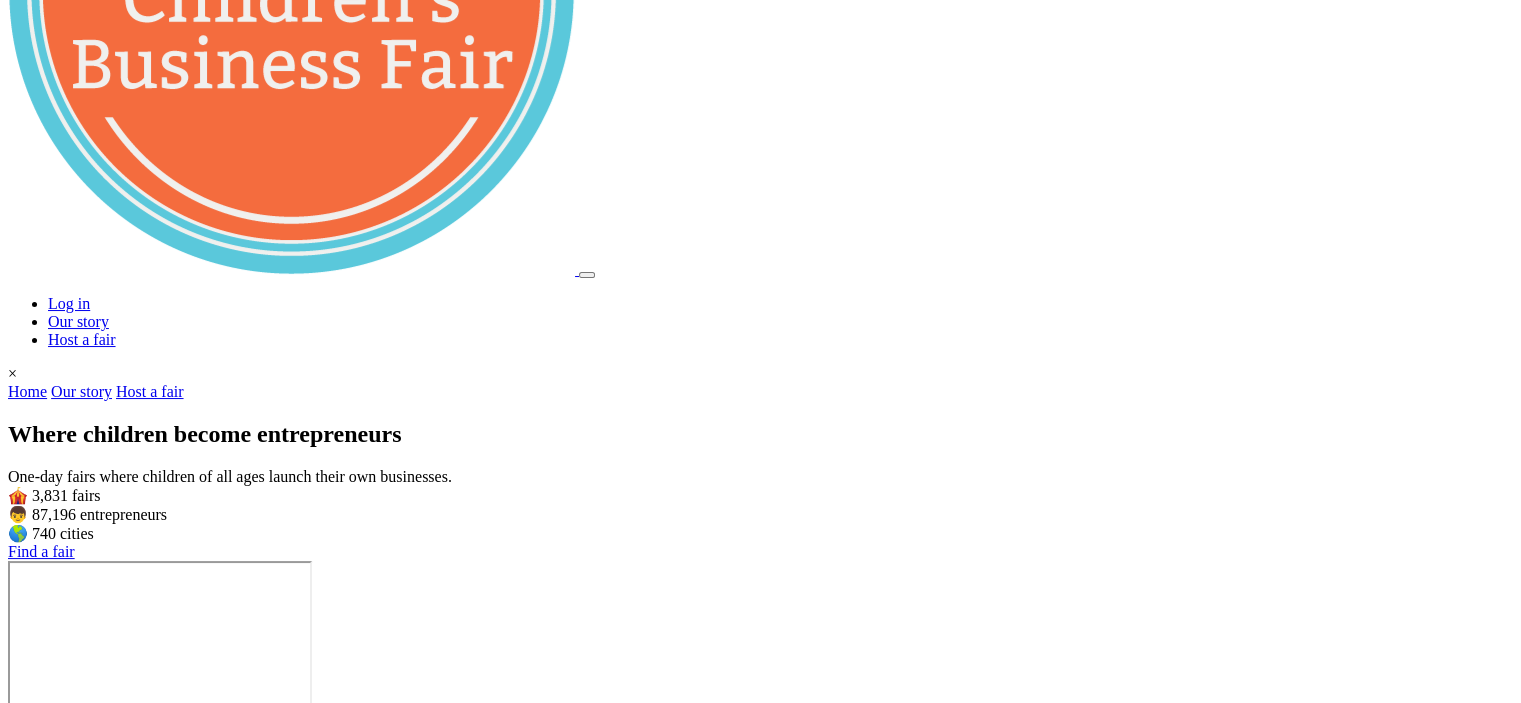 click on "×" at bounding box center [20, 62990] 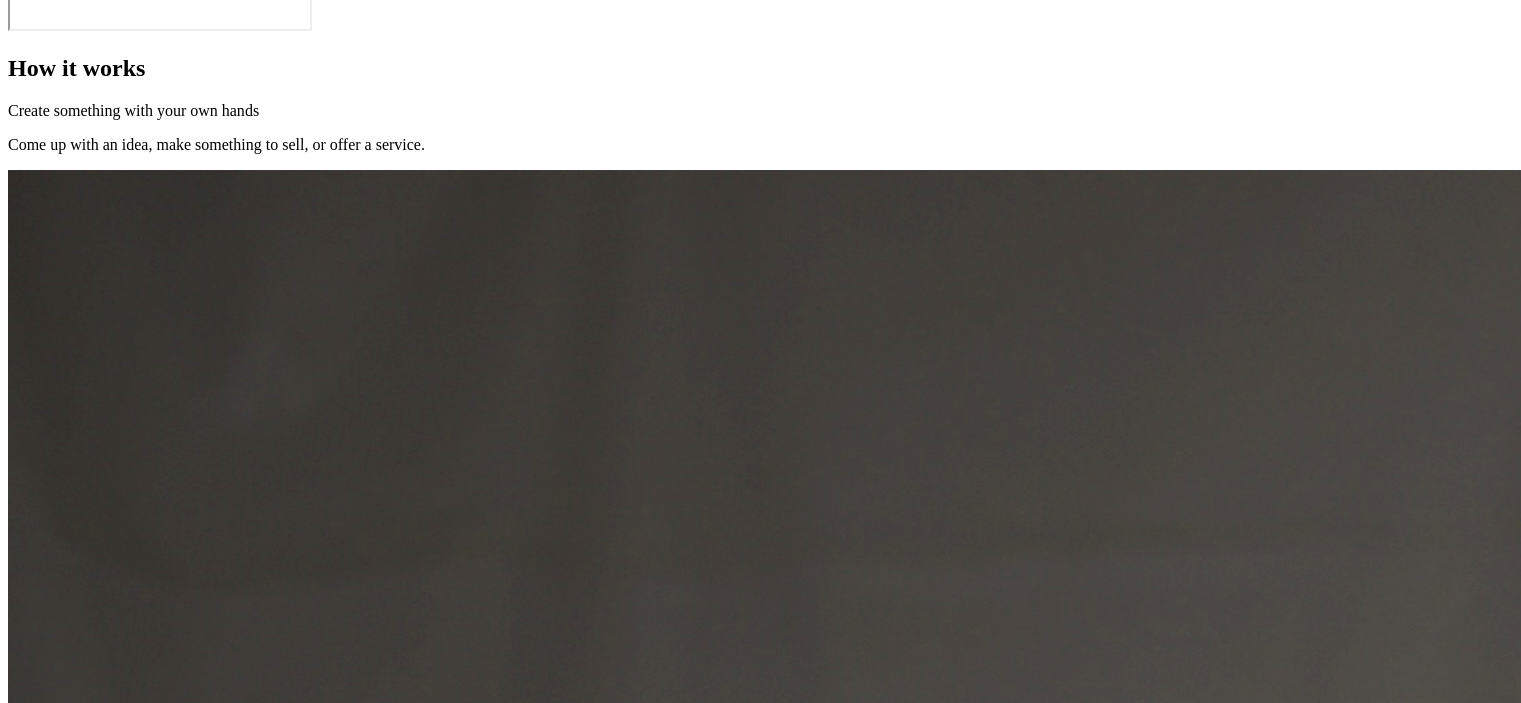 scroll, scrollTop: 1100, scrollLeft: 0, axis: vertical 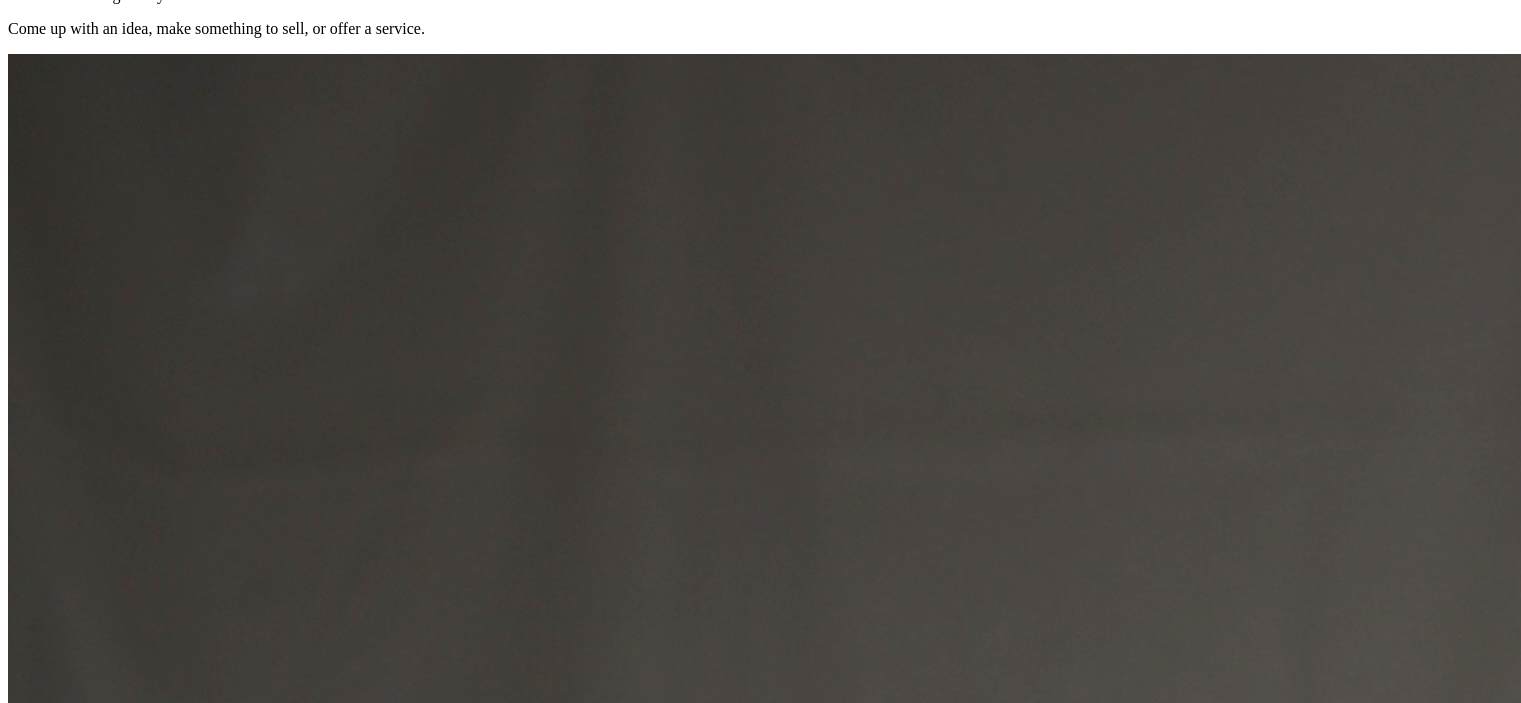 click on "Search cities" at bounding box center (160, 5941) 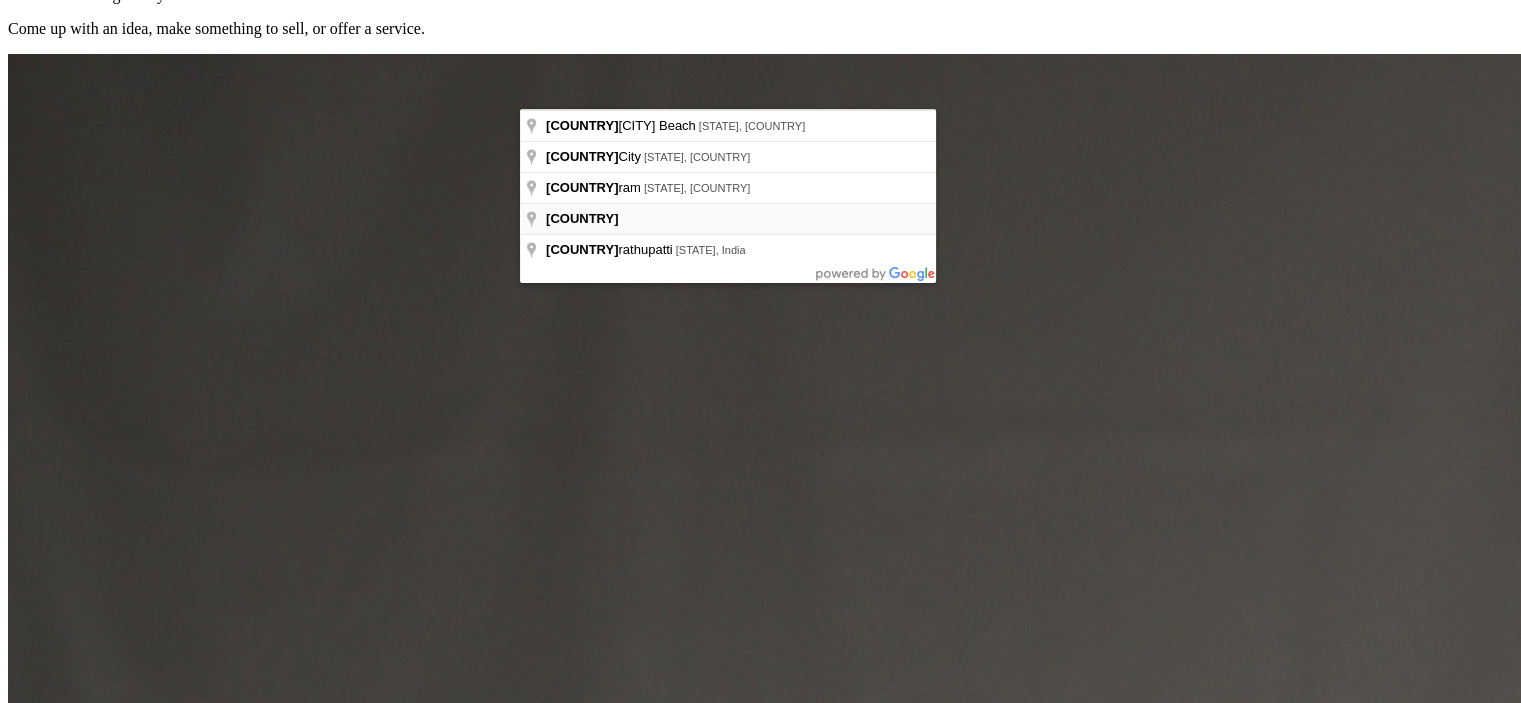 type on "******" 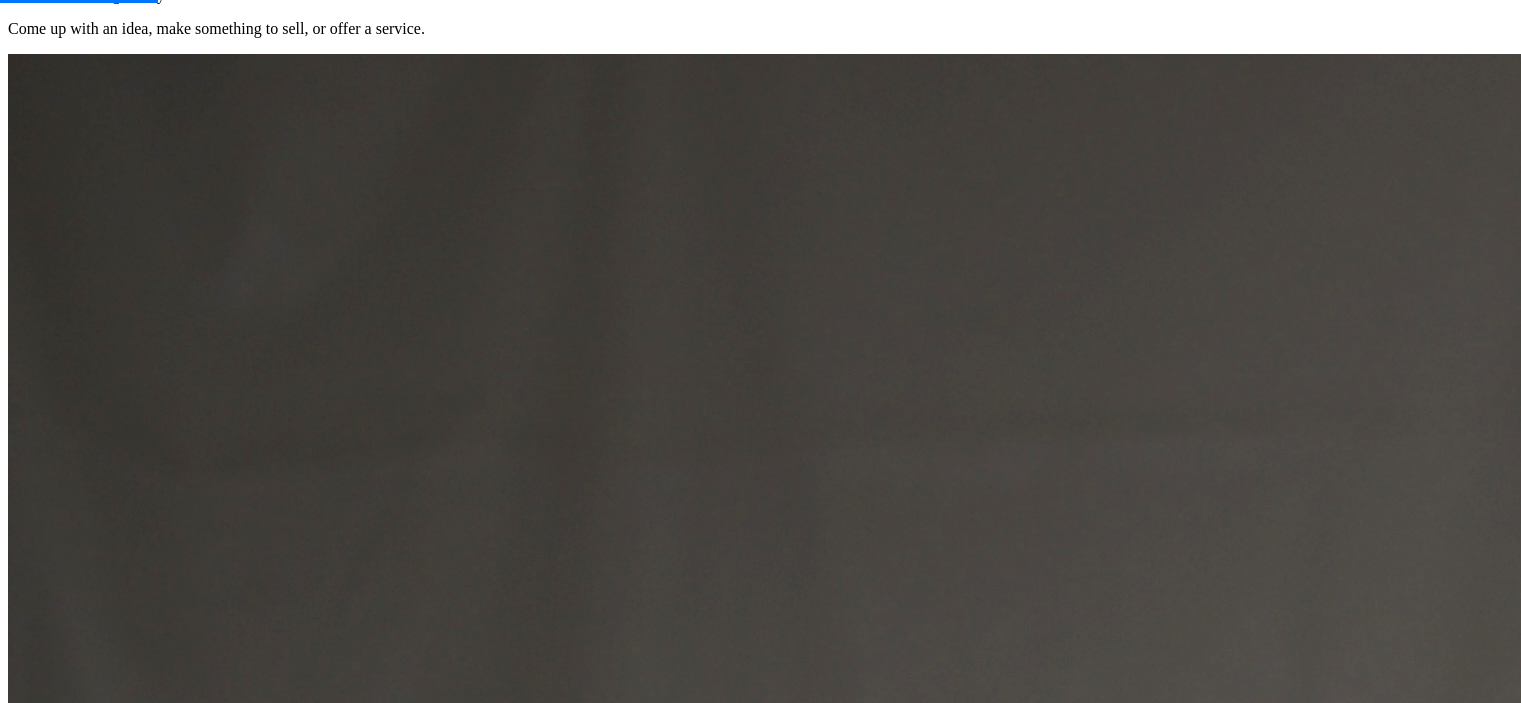 click at bounding box center (16, 5965) 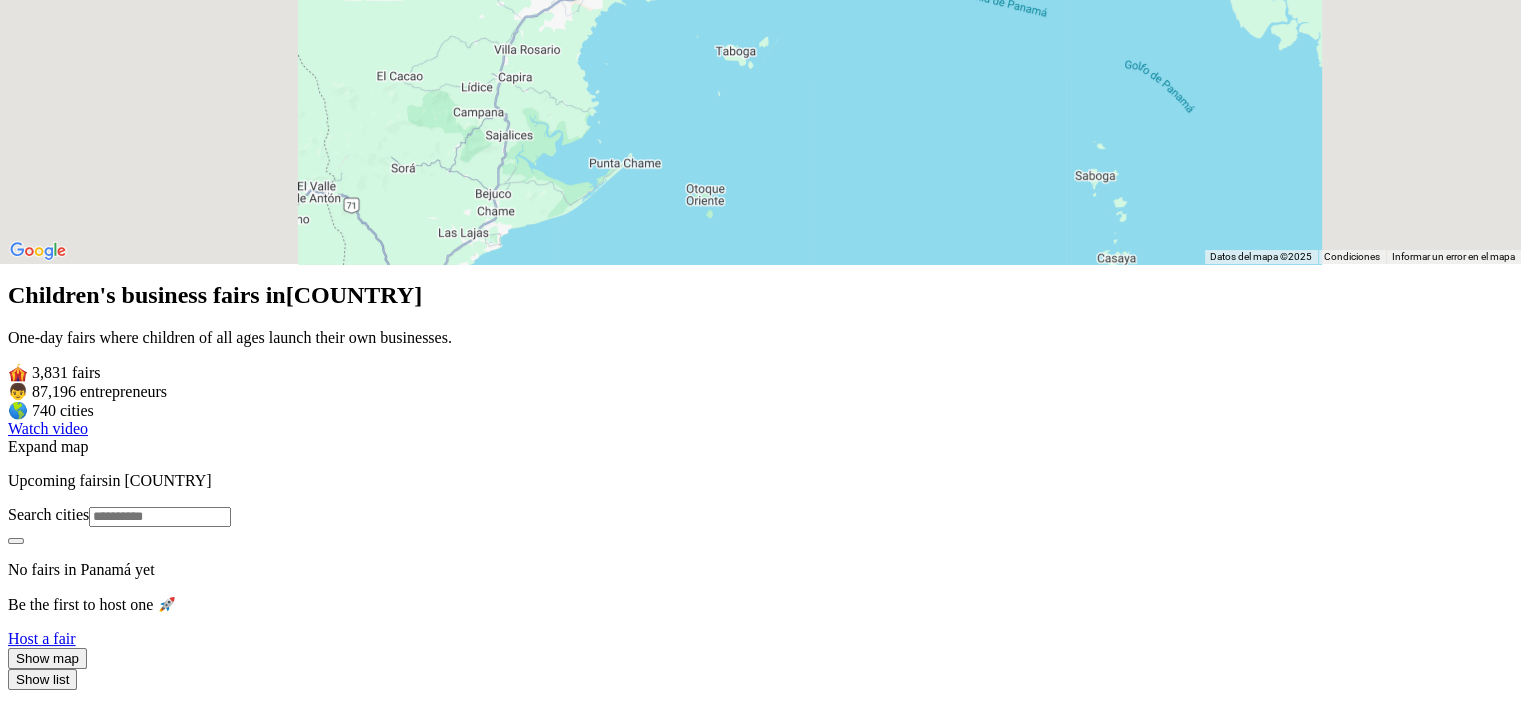 scroll, scrollTop: 600, scrollLeft: 0, axis: vertical 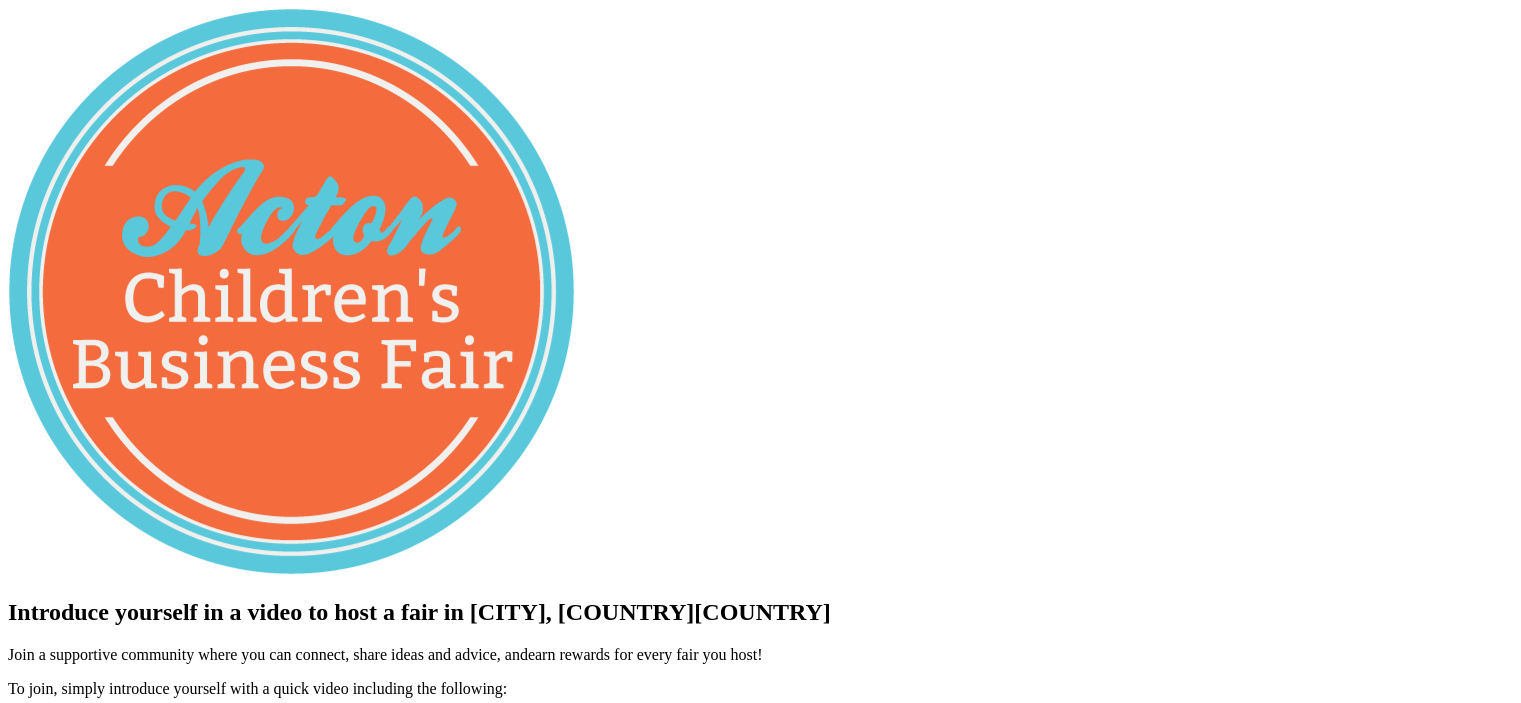 click on "Upload a video" at bounding box center (158, 1016) 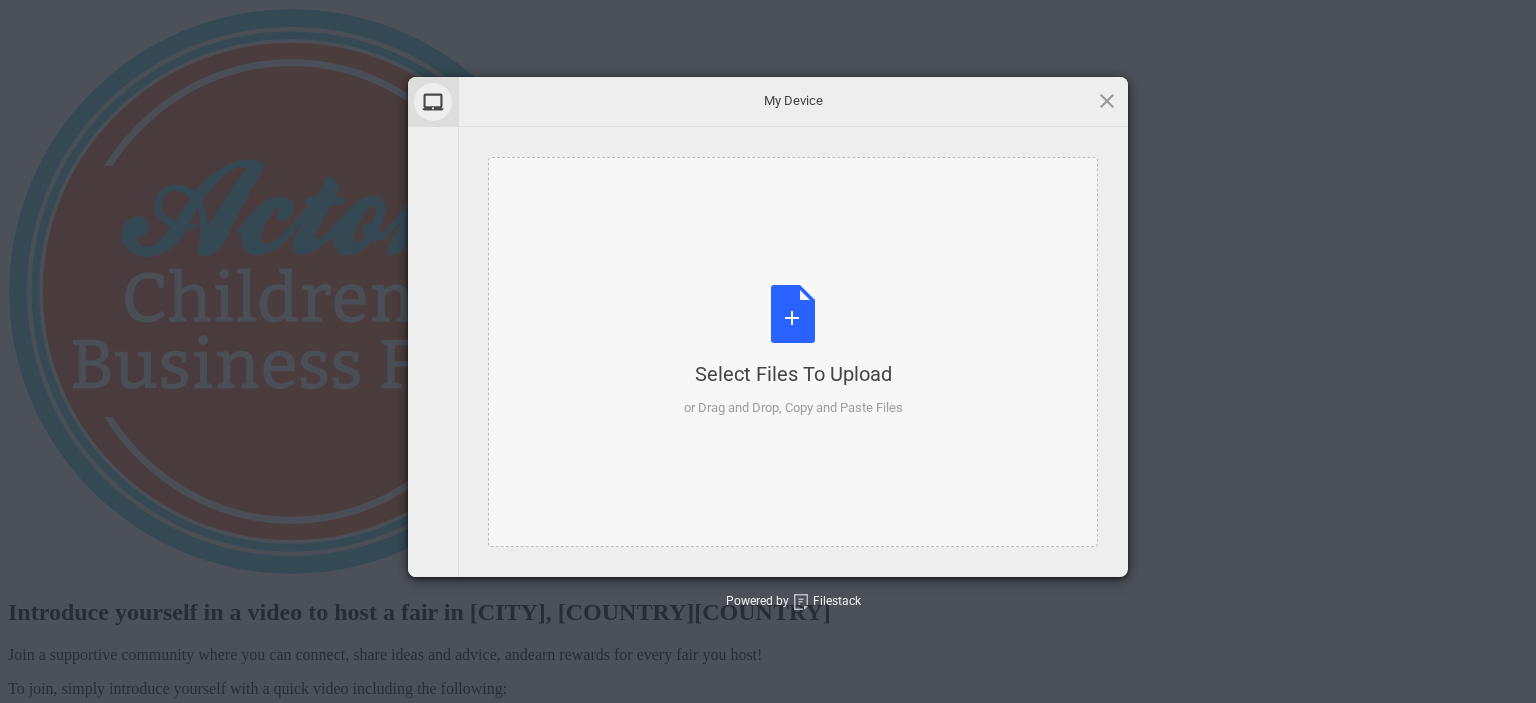 click on "Select Files to Upload     or Drag and Drop, Copy and Paste Files" at bounding box center [793, 351] 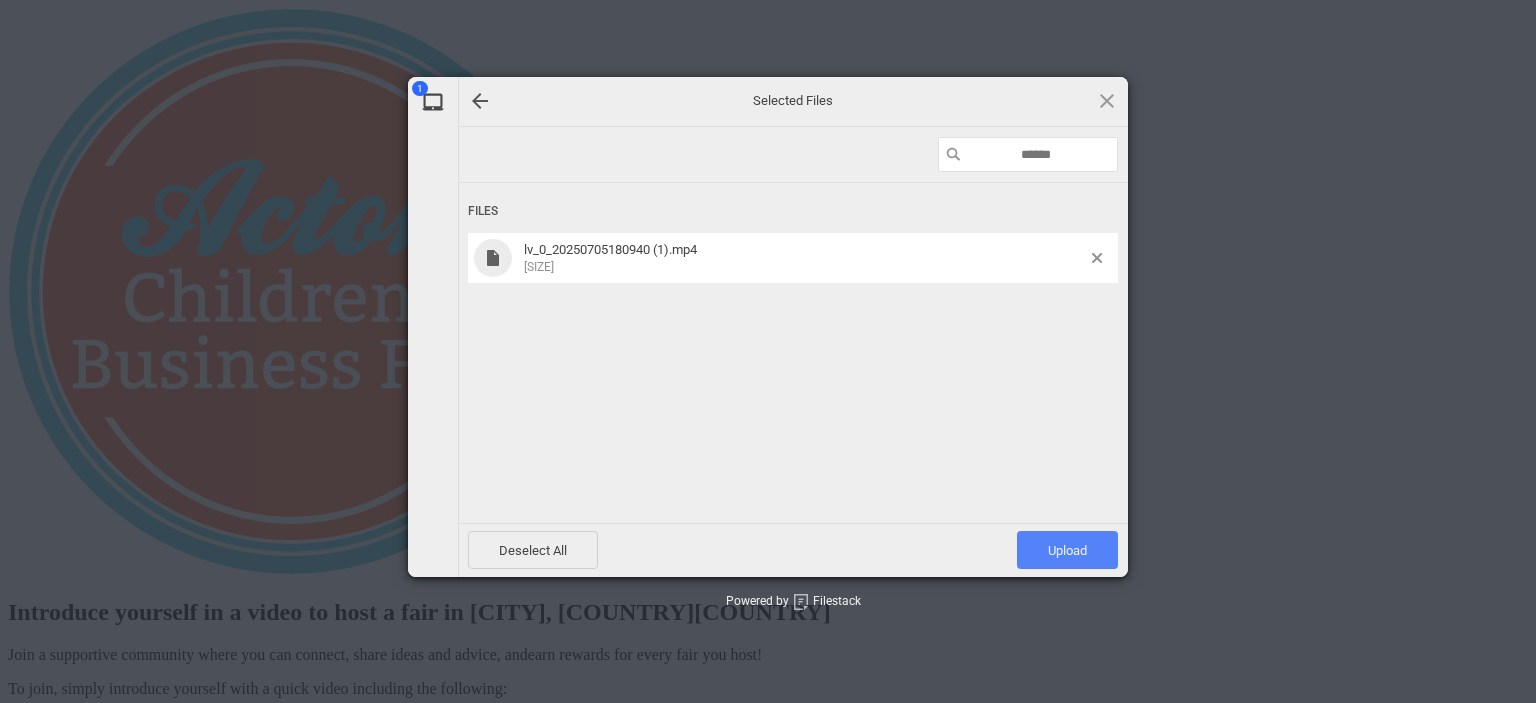click on "Upload   1" at bounding box center [1067, 550] 